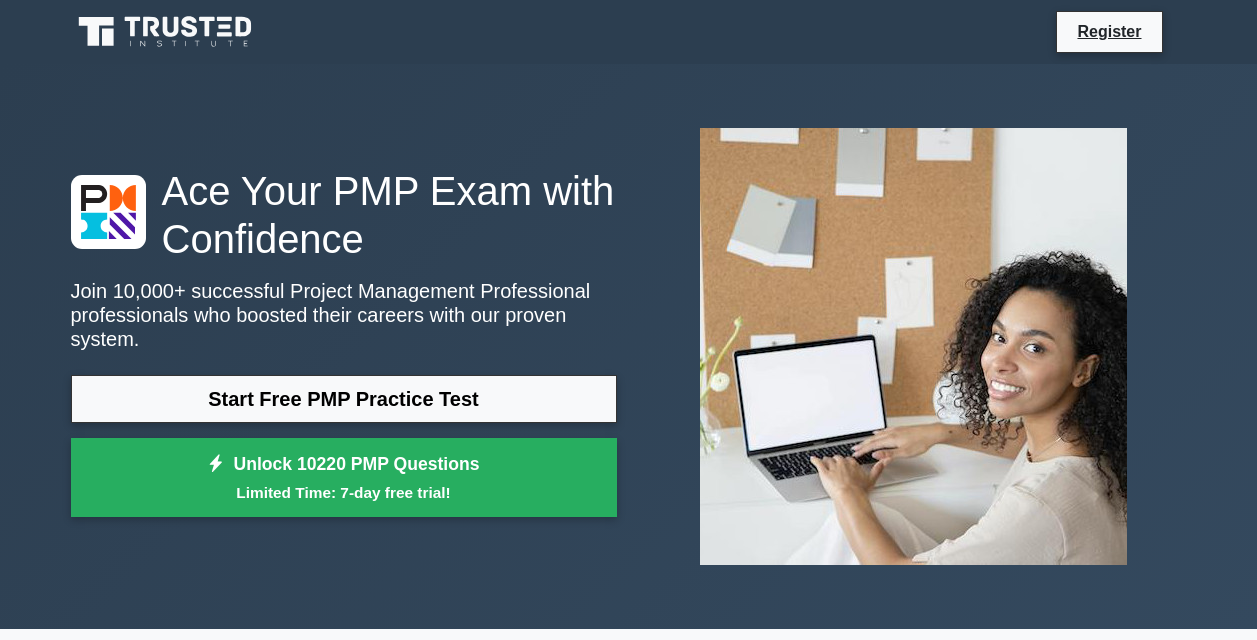 scroll, scrollTop: 138, scrollLeft: 0, axis: vertical 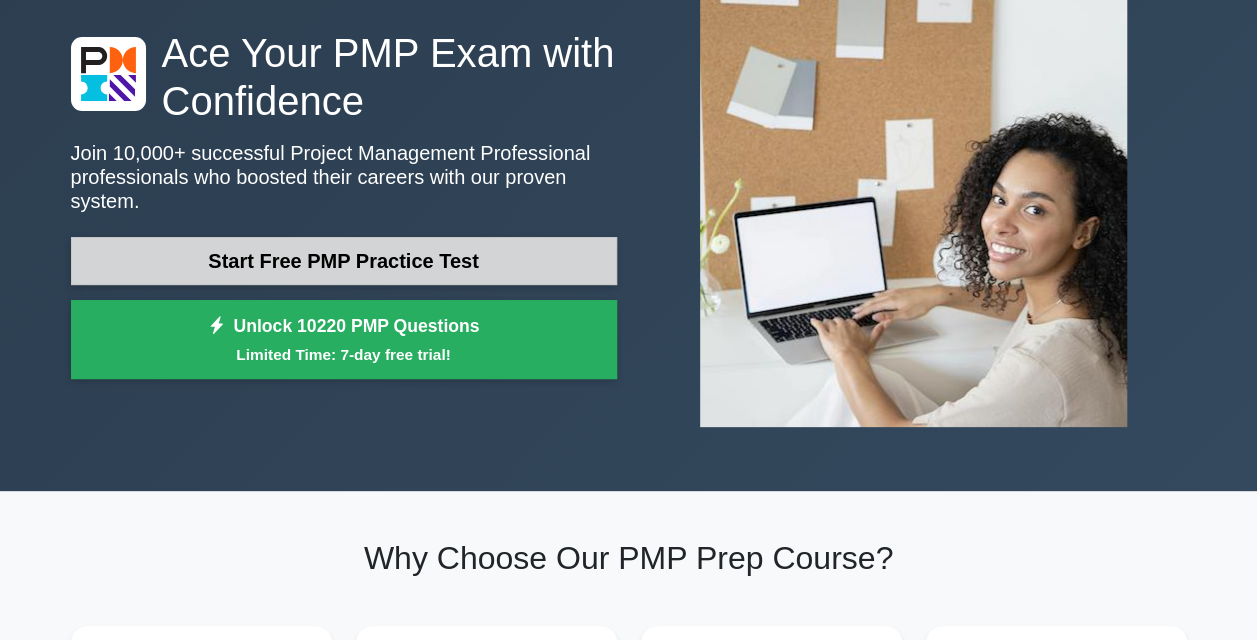 drag, startPoint x: 0, startPoint y: 0, endPoint x: 546, endPoint y: 242, distance: 597.2269 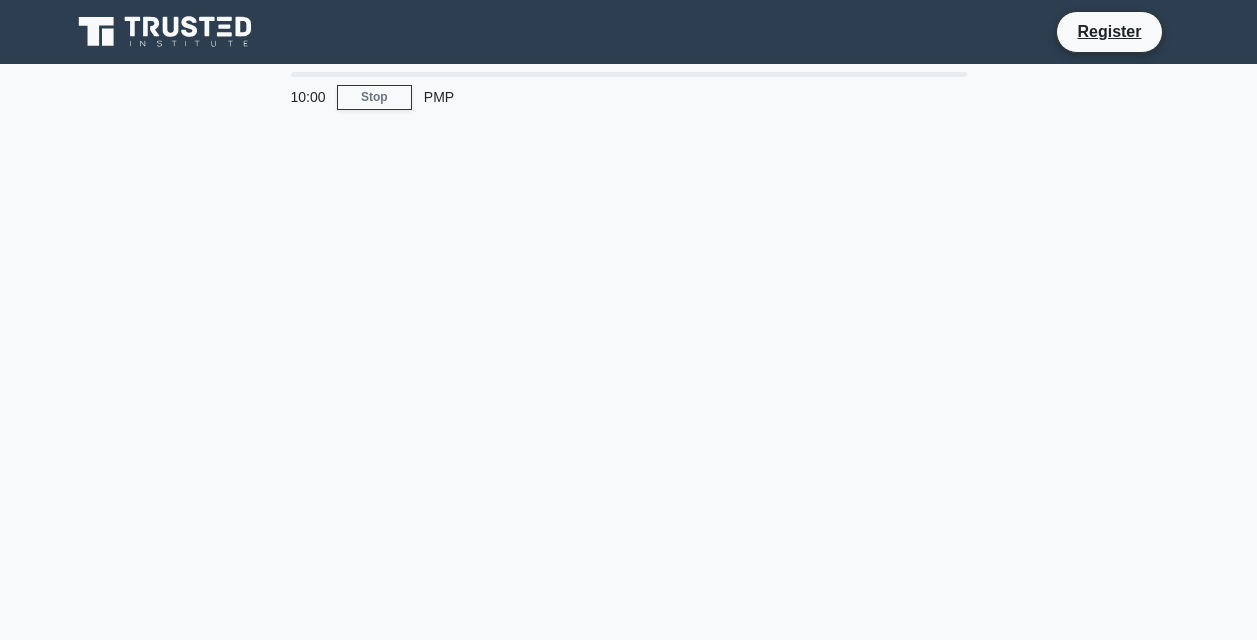 scroll, scrollTop: 0, scrollLeft: 0, axis: both 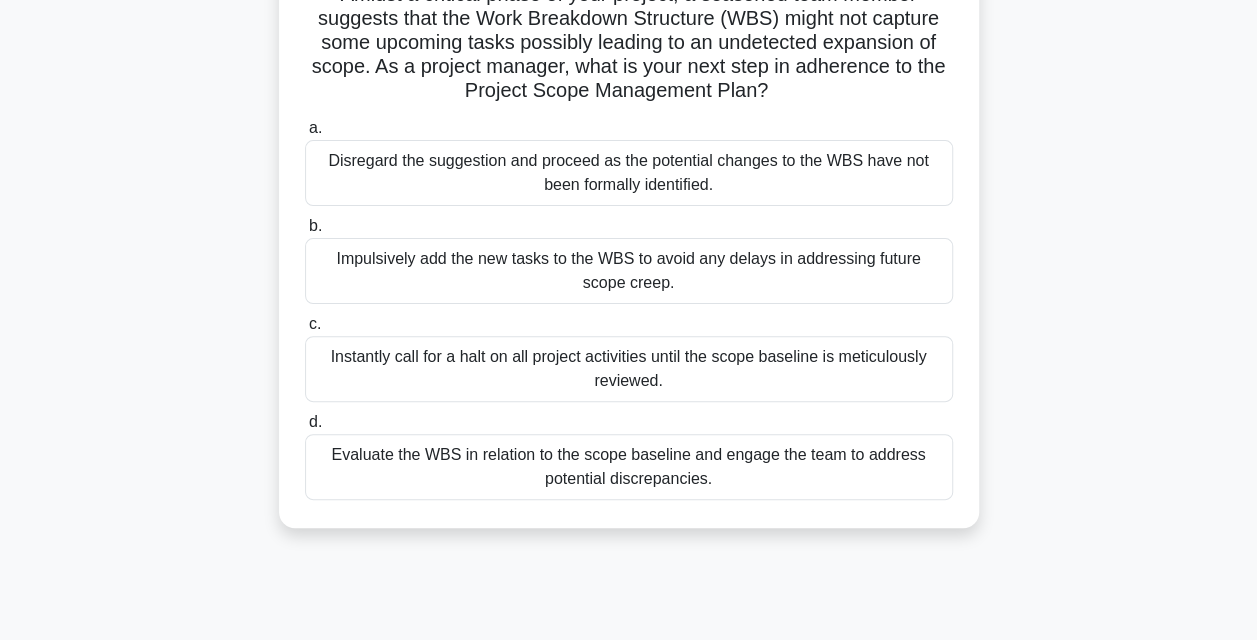 click on "Evaluate the WBS in relation to the scope baseline and engage the team to address potential discrepancies." at bounding box center (629, 467) 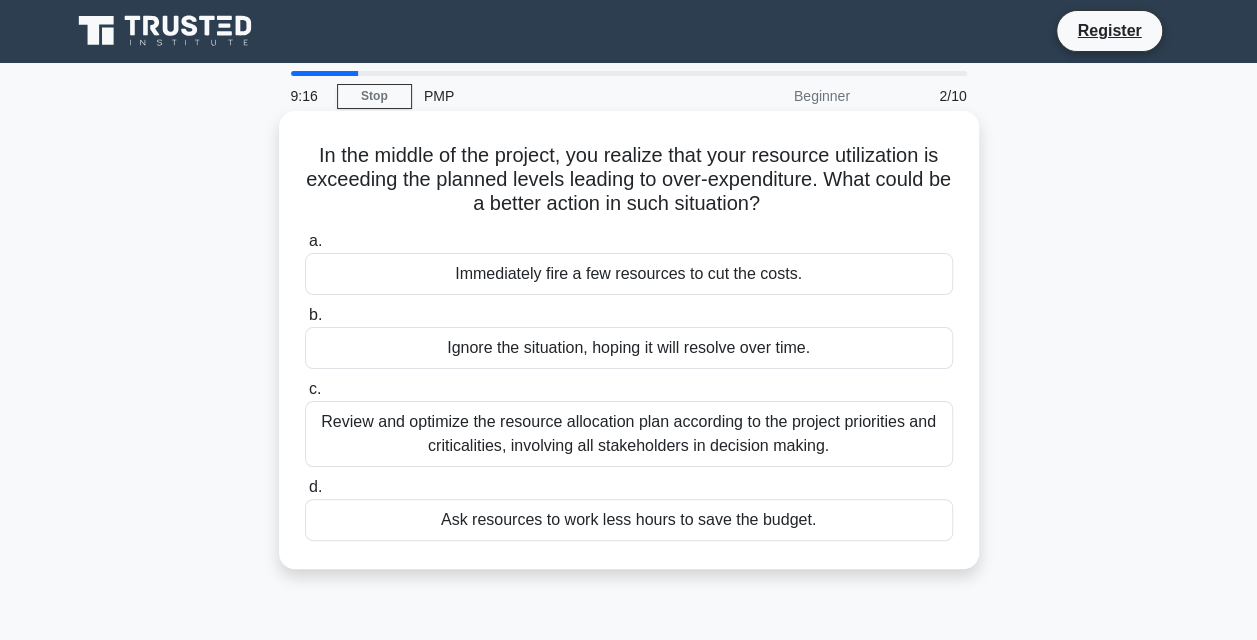 scroll, scrollTop: 2, scrollLeft: 0, axis: vertical 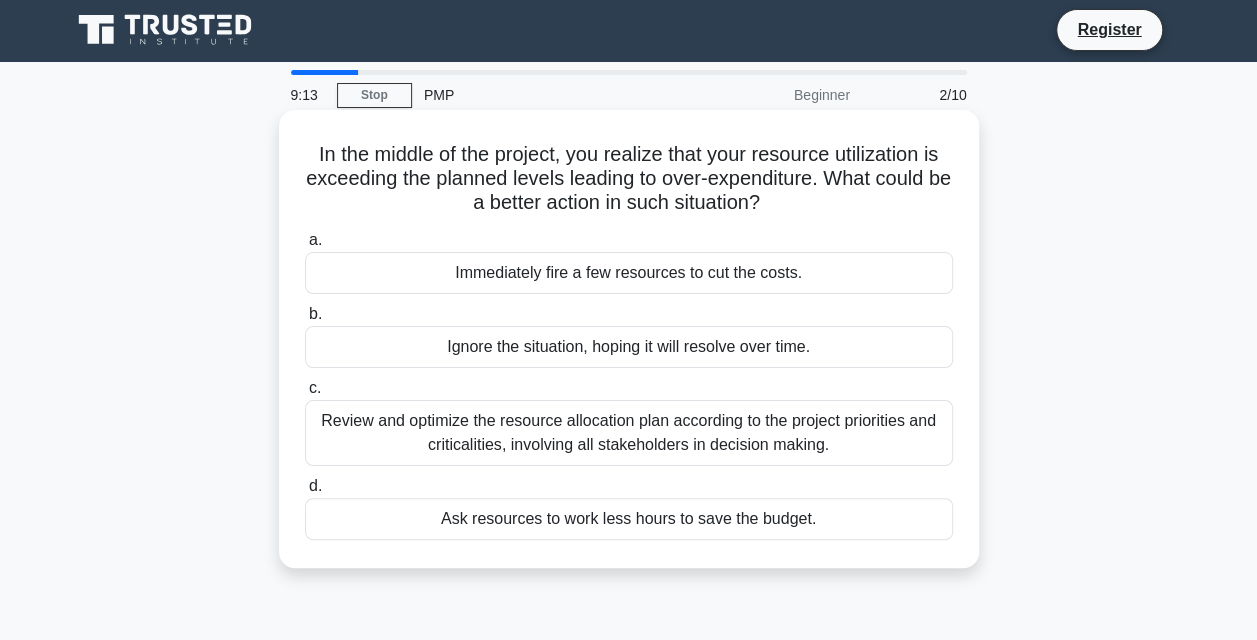 click on "Review and optimize the resource allocation plan according to the project priorities and criticalities, involving all stakeholders in decision making." at bounding box center [629, 433] 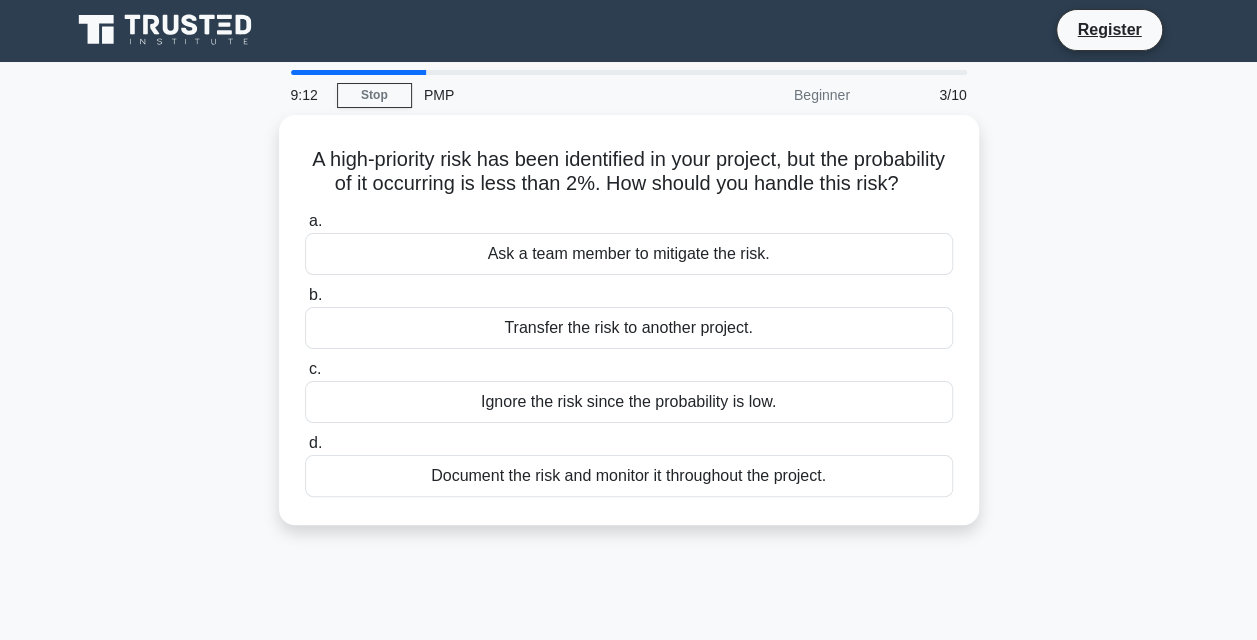 scroll, scrollTop: 0, scrollLeft: 0, axis: both 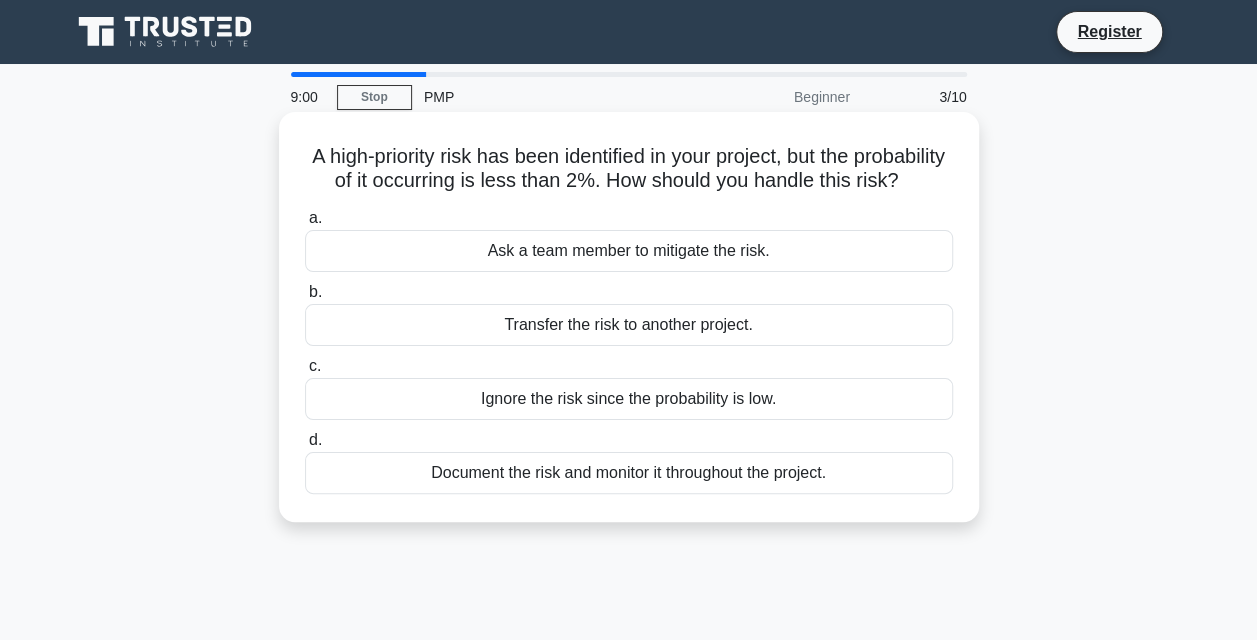 click on "Document the risk and monitor it throughout the project." at bounding box center (629, 473) 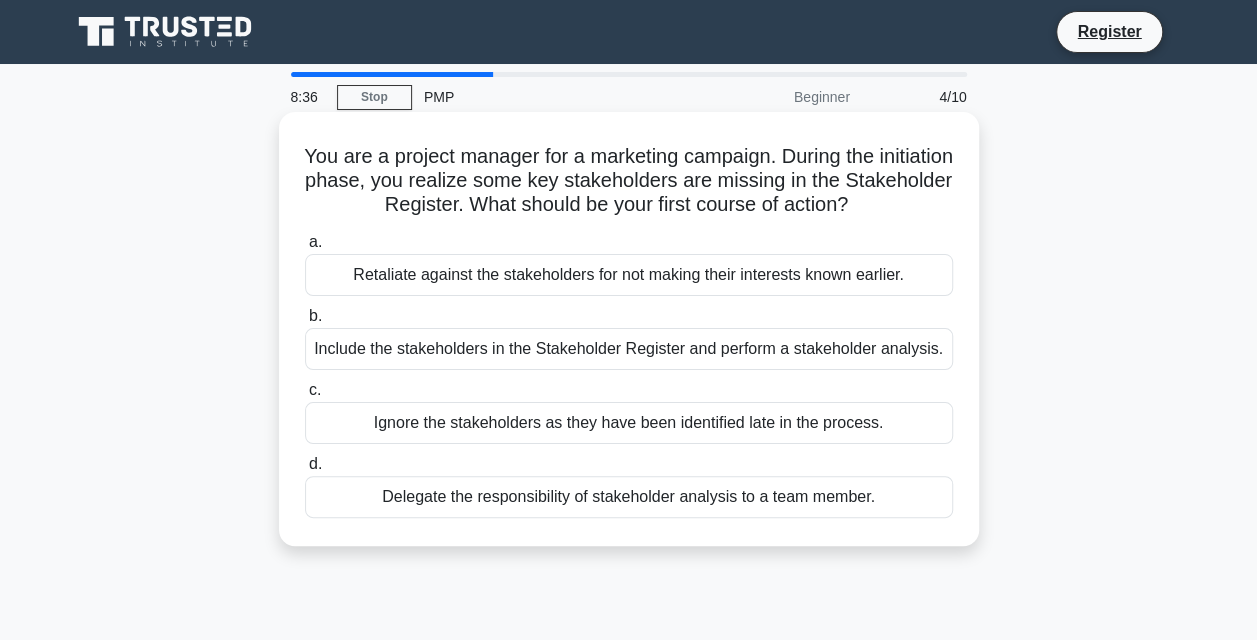 click on "Include the stakeholders in the Stakeholder Register and perform a stakeholder analysis." at bounding box center [629, 349] 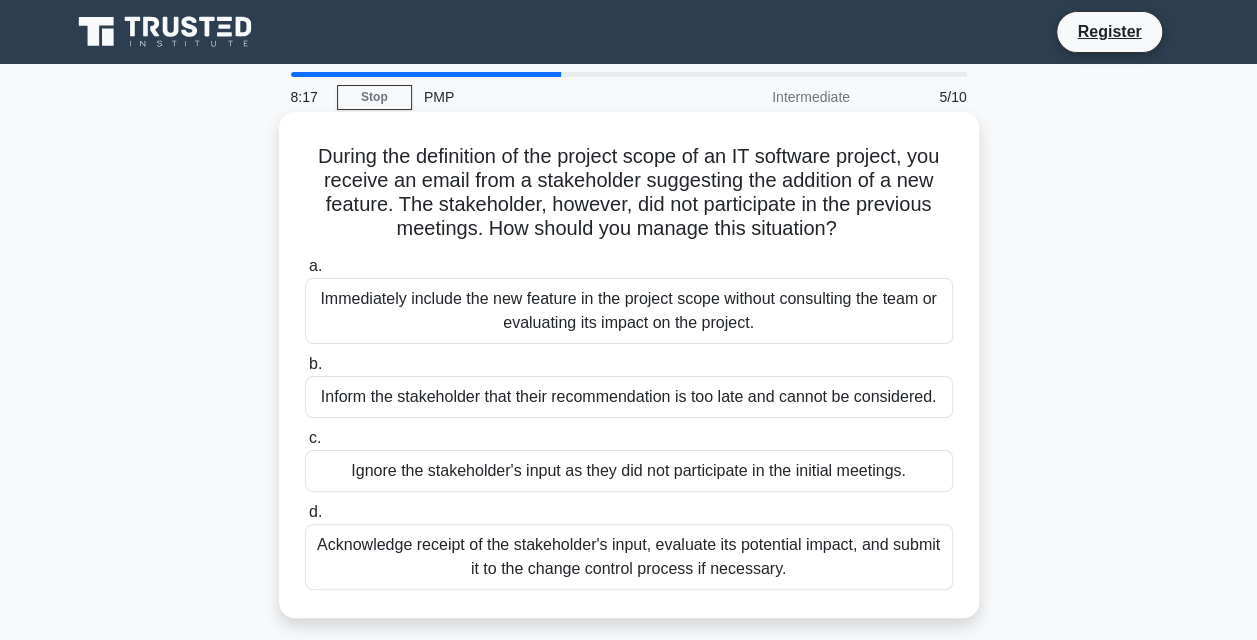 click on "Acknowledge receipt of the stakeholder's input, evaluate its potential impact, and submit it to the change control process if necessary." at bounding box center (629, 557) 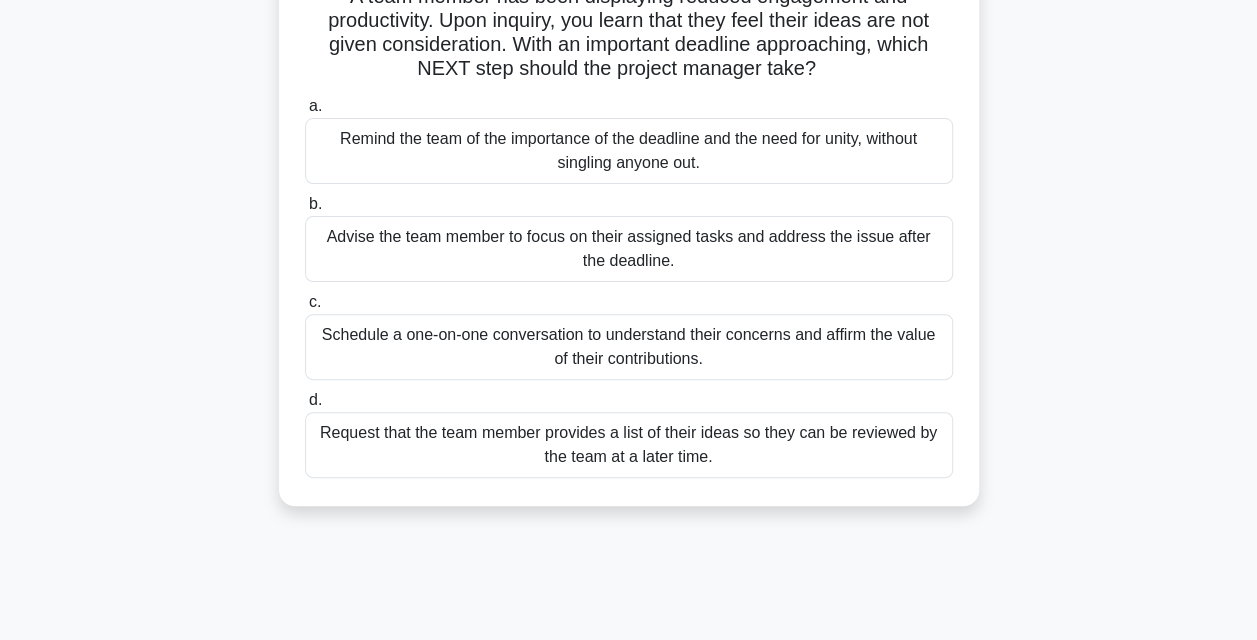 scroll, scrollTop: 253, scrollLeft: 0, axis: vertical 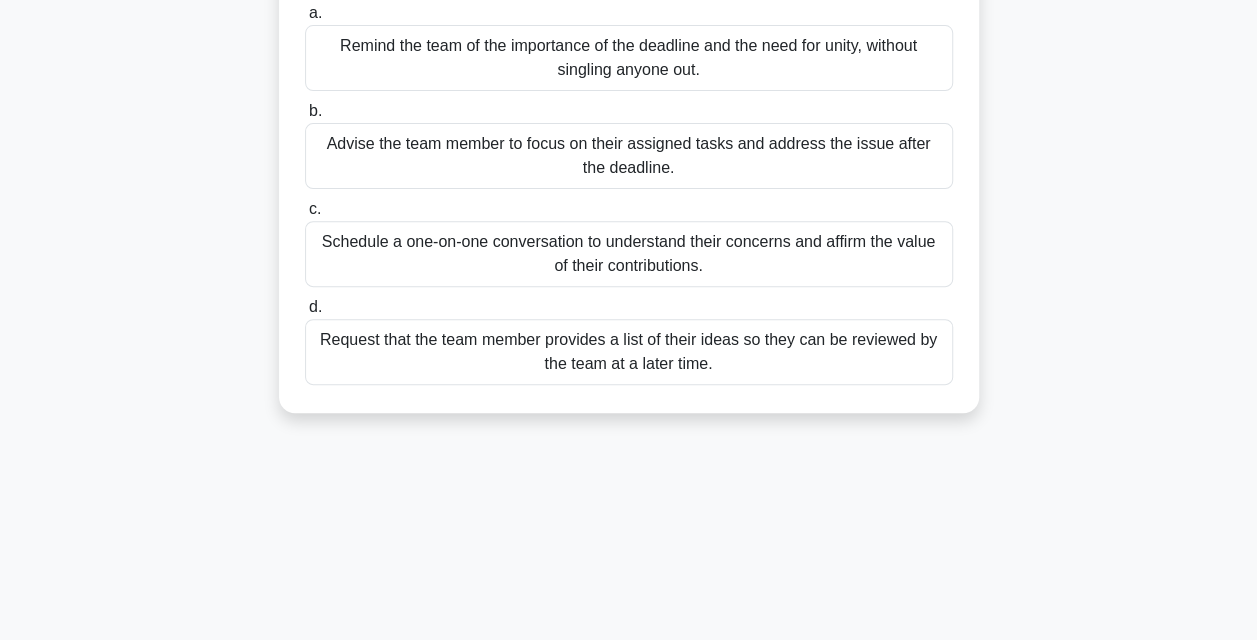 click on "Schedule a one-on-one conversation to understand their concerns and affirm the value of their contributions." at bounding box center (629, 254) 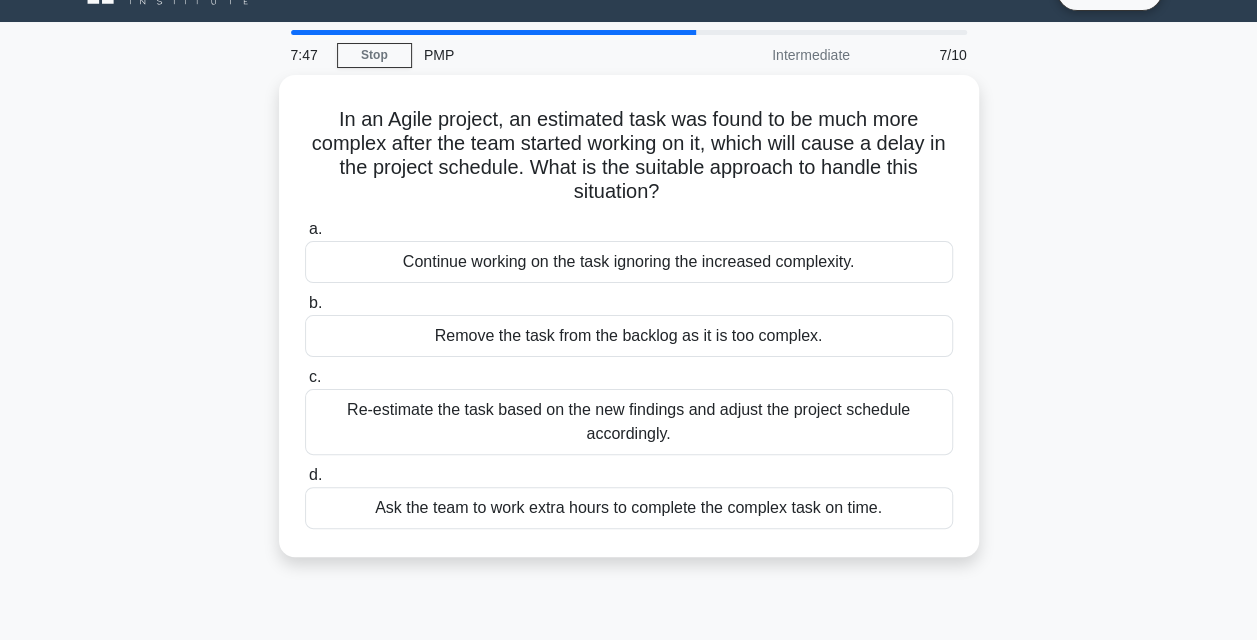 scroll, scrollTop: 0, scrollLeft: 0, axis: both 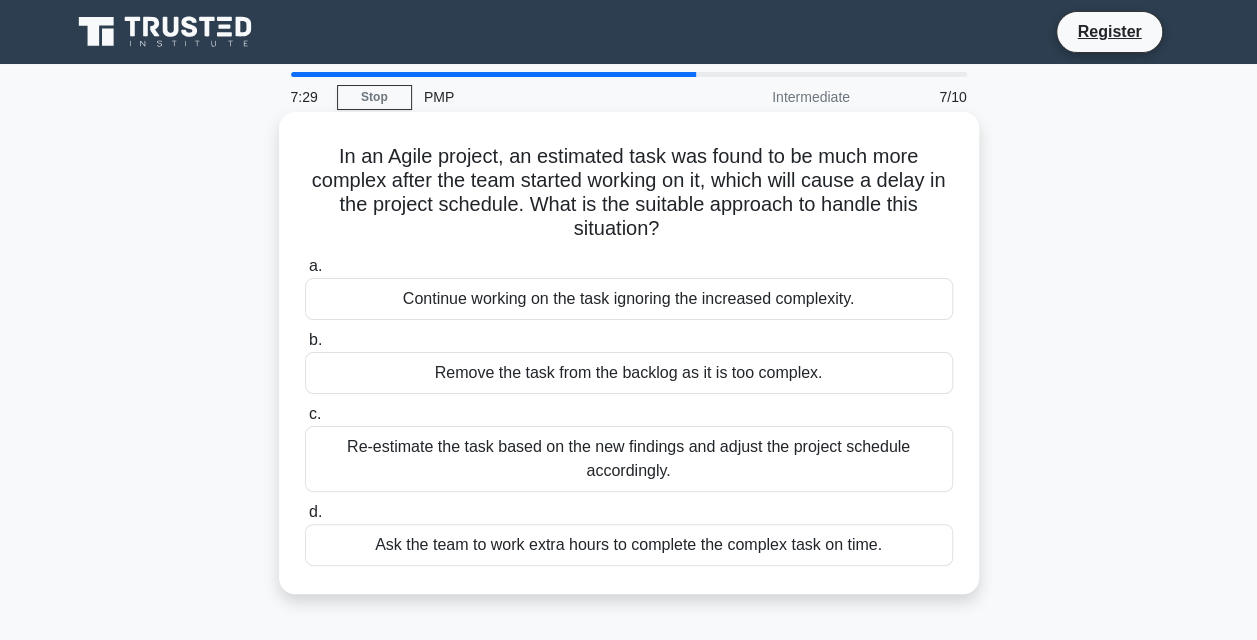 click on "Re-estimate the task based on the new findings and adjust the project schedule accordingly." at bounding box center (629, 459) 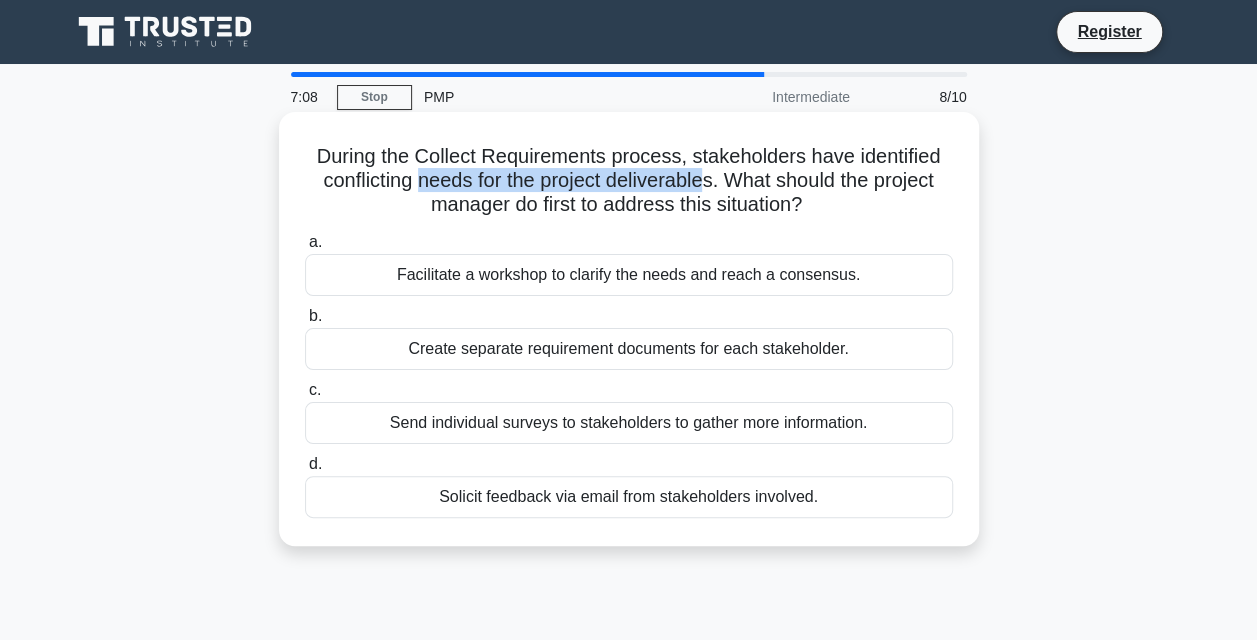 drag, startPoint x: 416, startPoint y: 186, endPoint x: 705, endPoint y: 188, distance: 289.00693 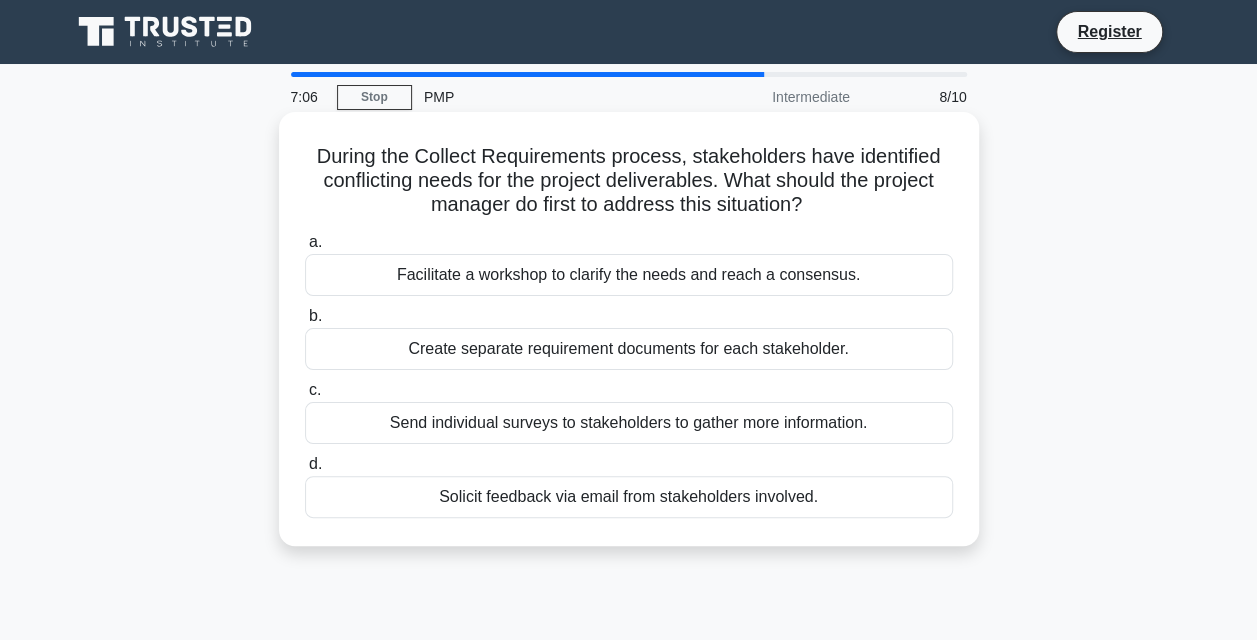 drag, startPoint x: 705, startPoint y: 188, endPoint x: 590, endPoint y: 197, distance: 115.35164 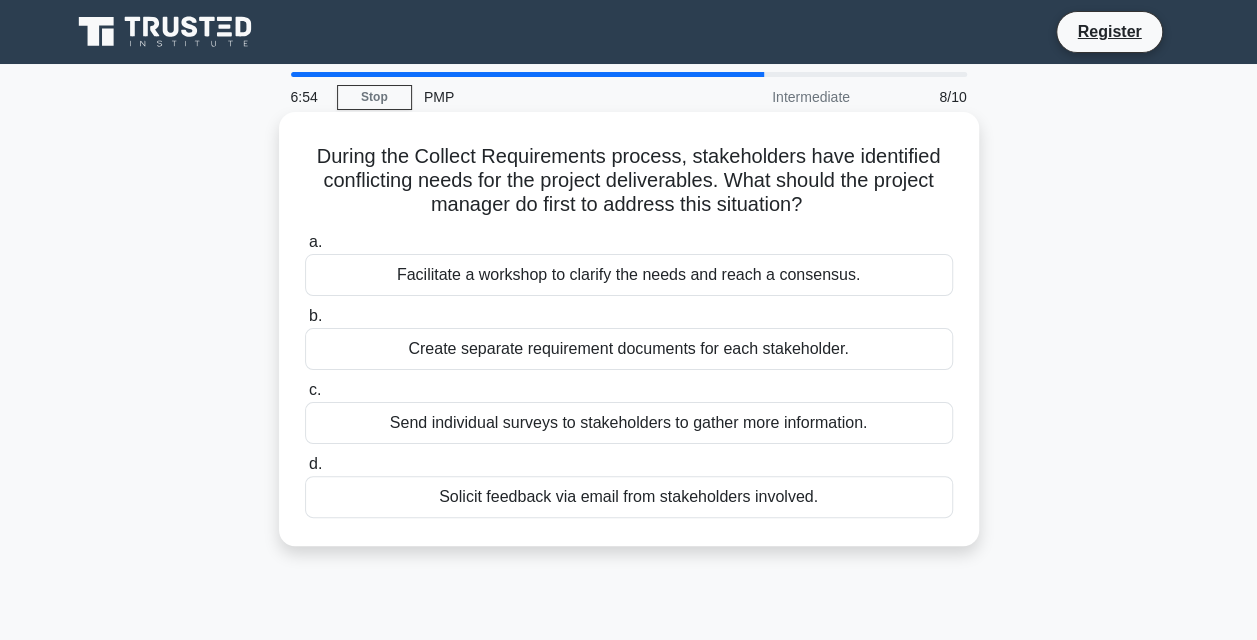 click on "Facilitate a workshop to clarify the needs and reach a consensus." at bounding box center (629, 275) 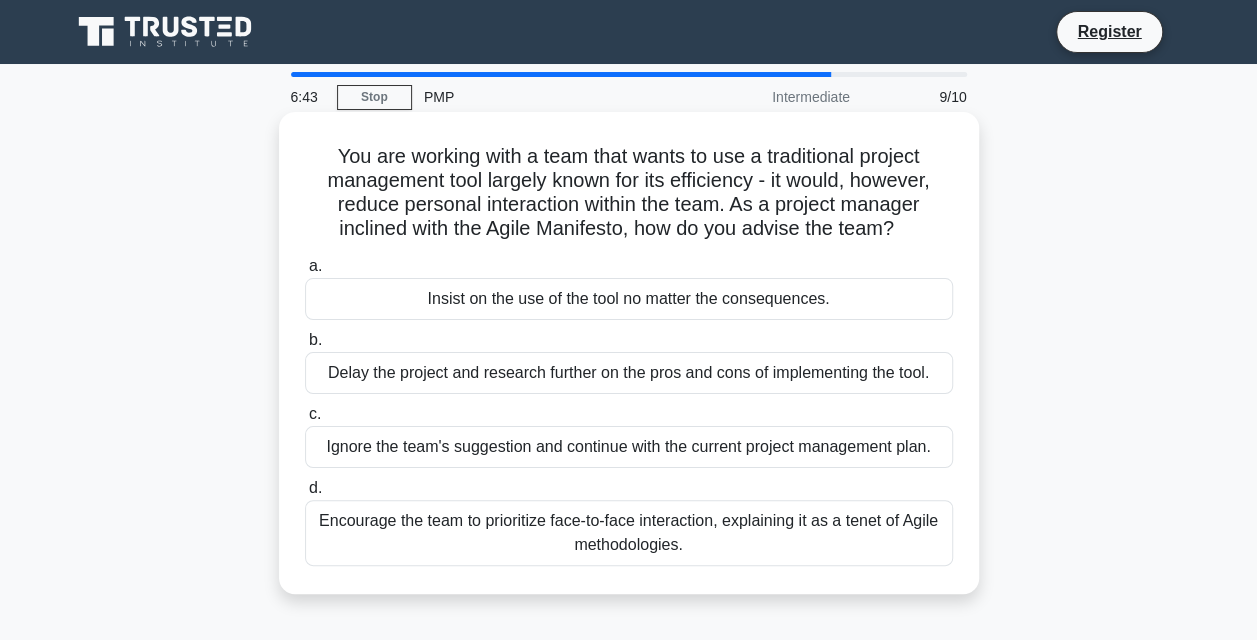 click on "You are working with a team that wants to use a traditional project management tool largely known for its efficiency - it would, however, reduce personal interaction within the team. As a project manager inclined with the Agile Manifesto, how do you advise the team?
.spinner_0XTQ{transform-origin:center;animation:spinner_y6GP .75s linear infinite}@keyframes spinner_y6GP{100%{transform:rotate(360deg)}}" at bounding box center [629, 193] 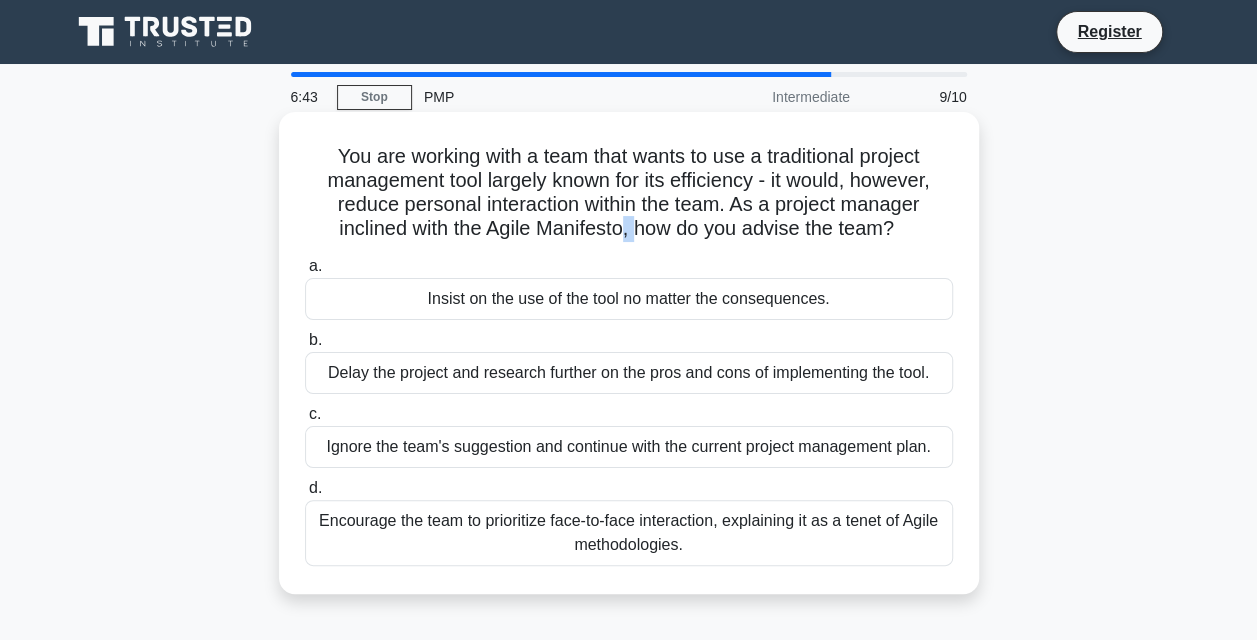 click on "You are working with a team that wants to use a traditional project management tool largely known for its efficiency - it would, however, reduce personal interaction within the team. As a project manager inclined with the Agile Manifesto, how do you advise the team?
.spinner_0XTQ{transform-origin:center;animation:spinner_y6GP .75s linear infinite}@keyframes spinner_y6GP{100%{transform:rotate(360deg)}}" at bounding box center (629, 193) 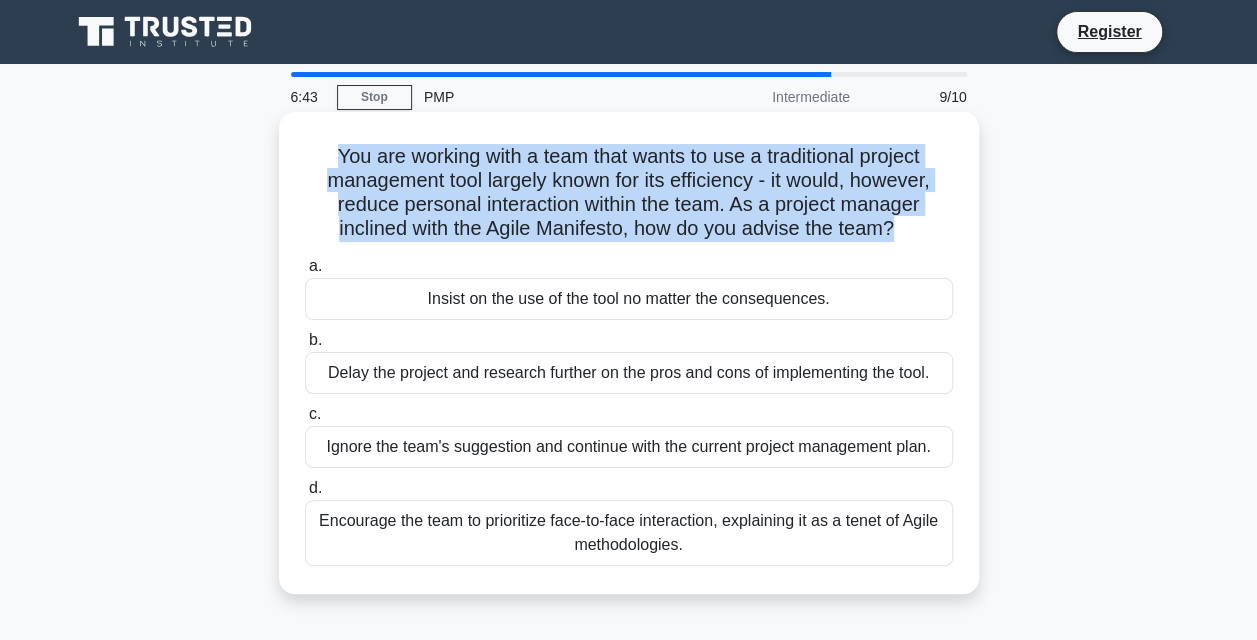 click on "You are working with a team that wants to use a traditional project management tool largely known for its efficiency - it would, however, reduce personal interaction within the team. As a project manager inclined with the Agile Manifesto, how do you advise the team?
.spinner_0XTQ{transform-origin:center;animation:spinner_y6GP .75s linear infinite}@keyframes spinner_y6GP{100%{transform:rotate(360deg)}}" at bounding box center [629, 193] 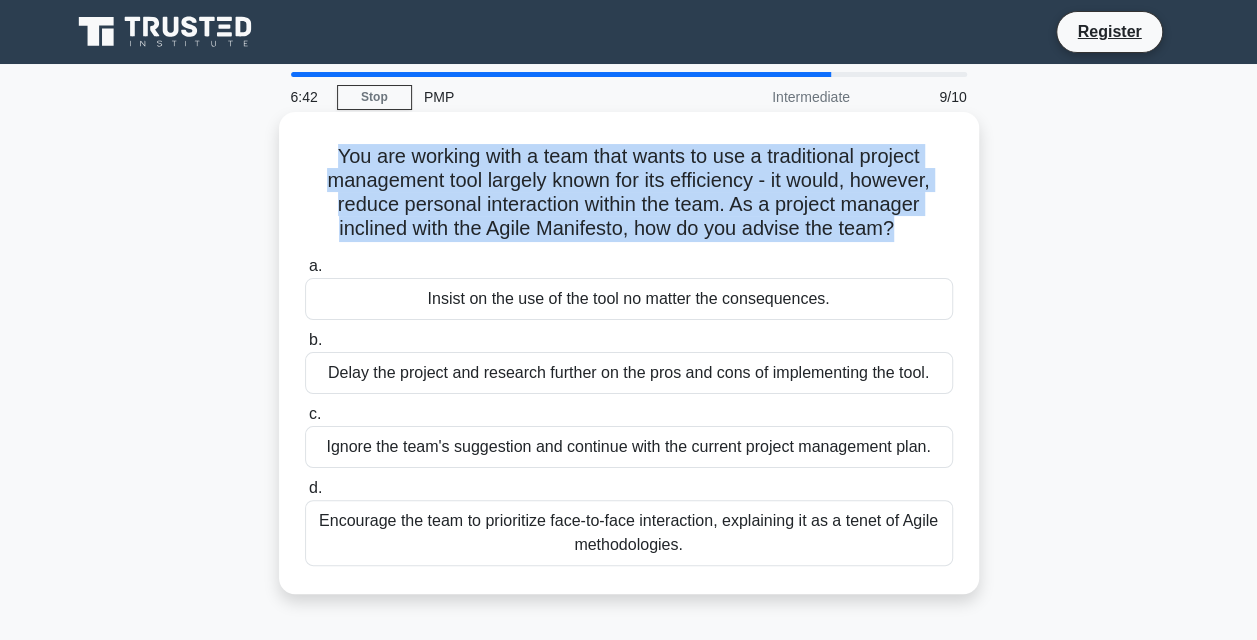 click on "You are working with a team that wants to use a traditional project management tool largely known for its efficiency - it would, however, reduce personal interaction within the team. As a project manager inclined with the Agile Manifesto, how do you advise the team?
.spinner_0XTQ{transform-origin:center;animation:spinner_y6GP .75s linear infinite}@keyframes spinner_y6GP{100%{transform:rotate(360deg)}}" at bounding box center [629, 193] 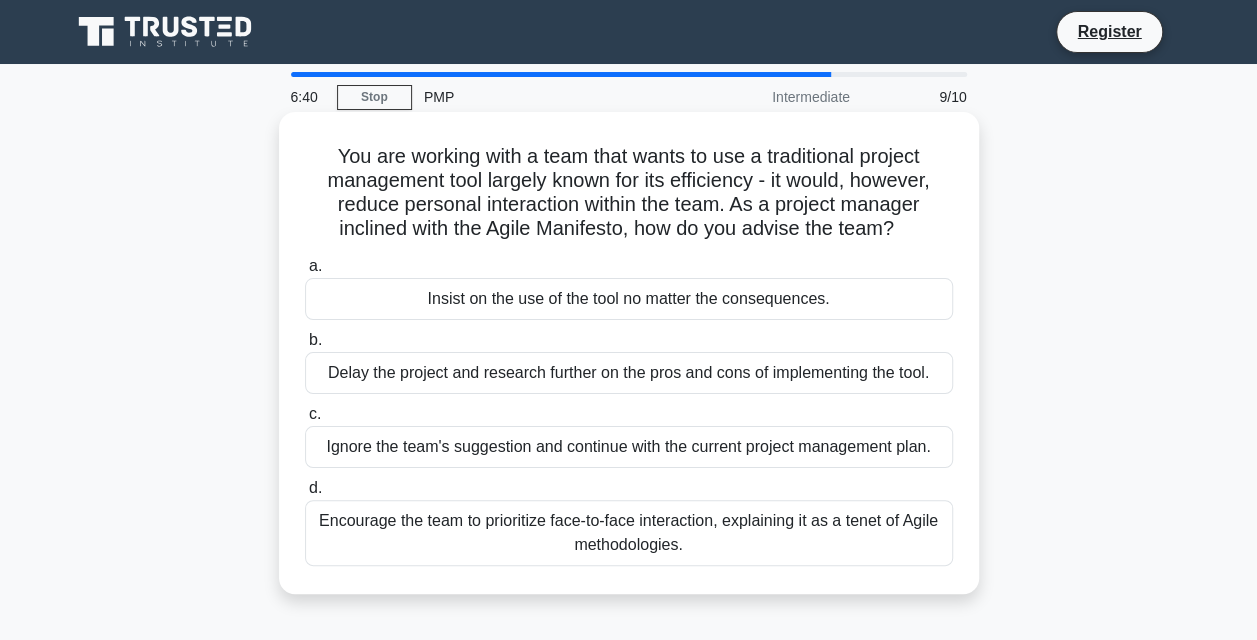 click on "a.
Insist on the use of the tool no matter the consequences." at bounding box center (629, 287) 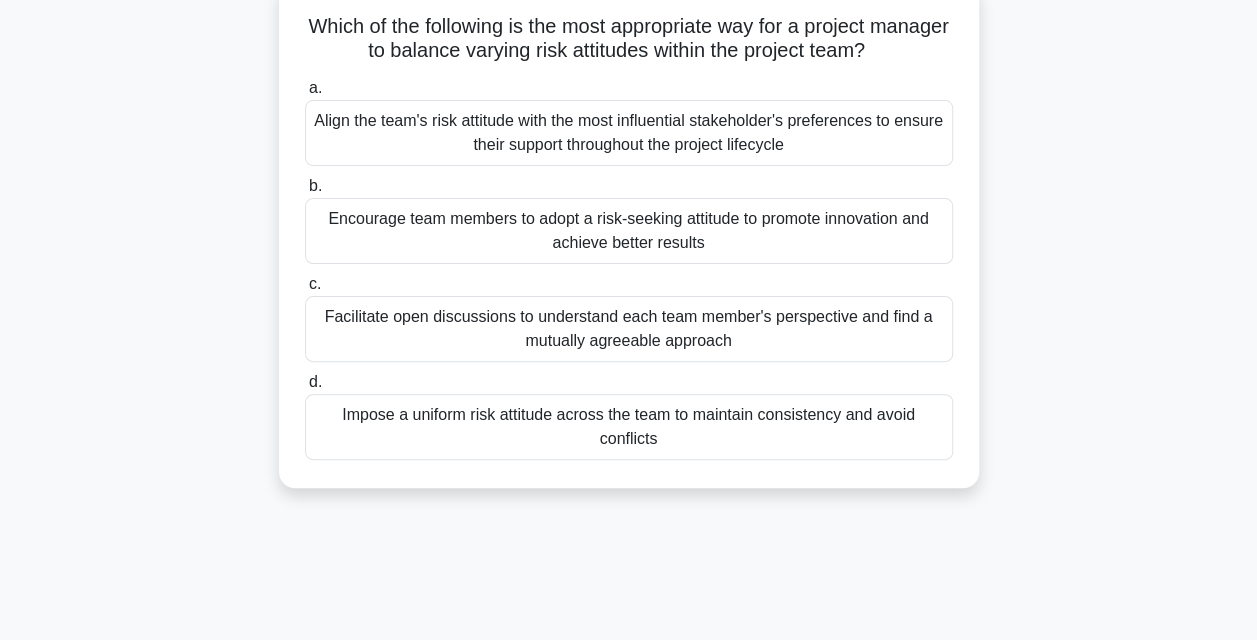 scroll, scrollTop: 128, scrollLeft: 0, axis: vertical 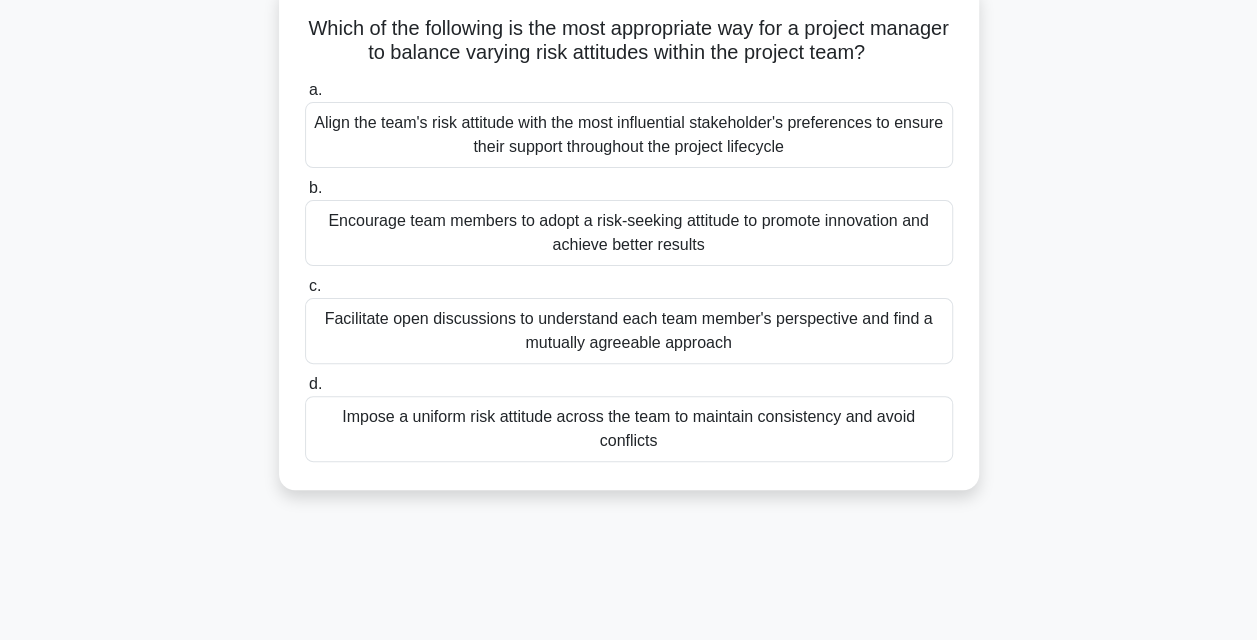 click on "Facilitate open discussions to understand each team member's perspective and find a mutually agreeable approach" at bounding box center [629, 331] 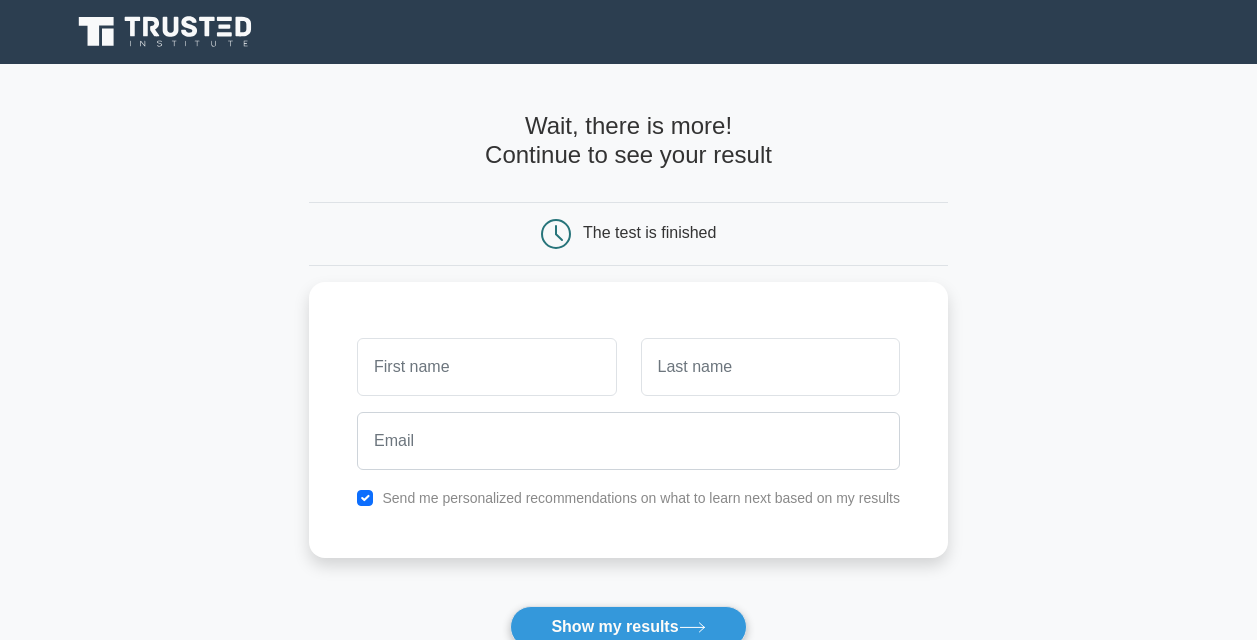 scroll, scrollTop: 74, scrollLeft: 0, axis: vertical 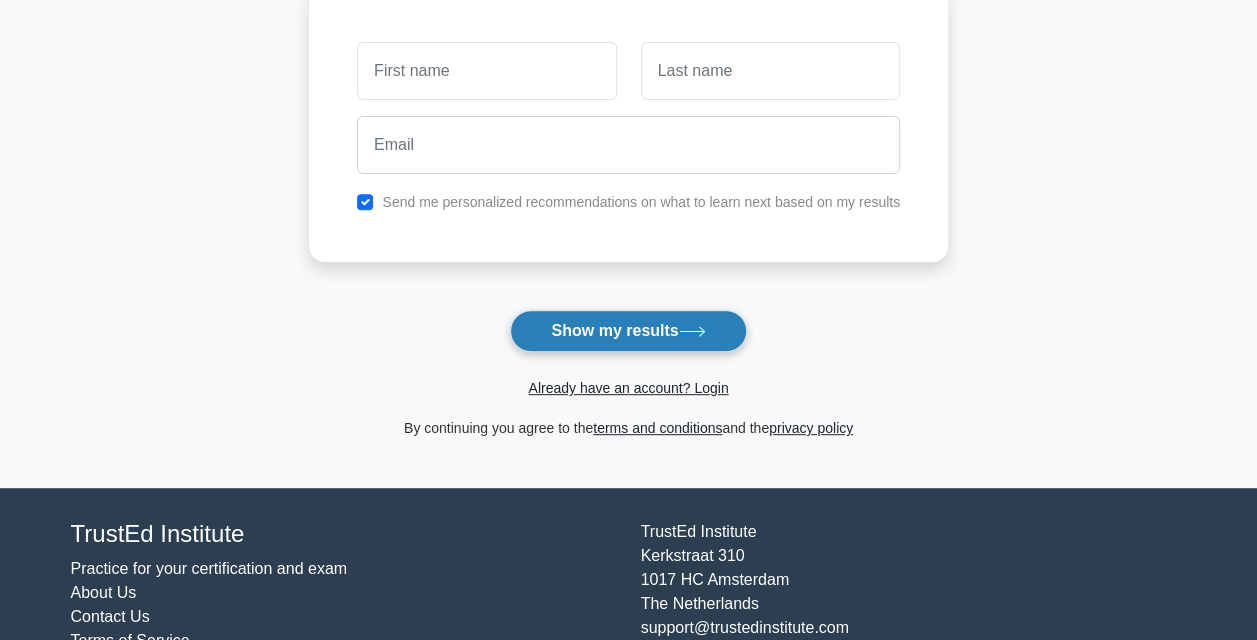 click on "Show my results" at bounding box center [628, 331] 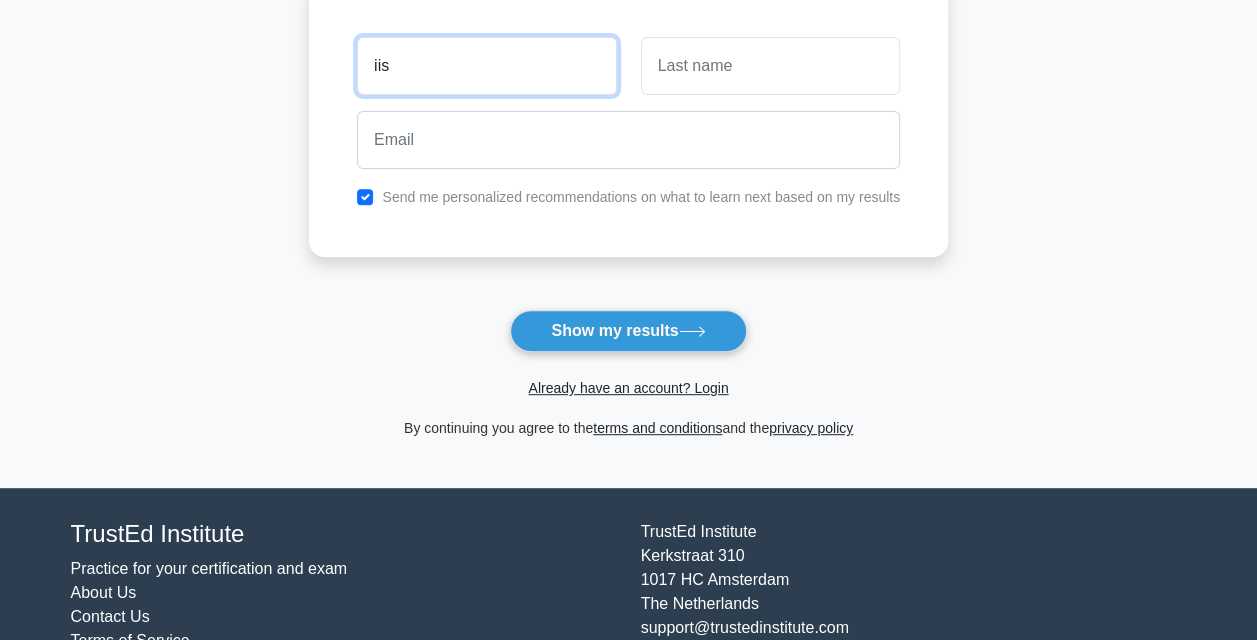 type on "iis" 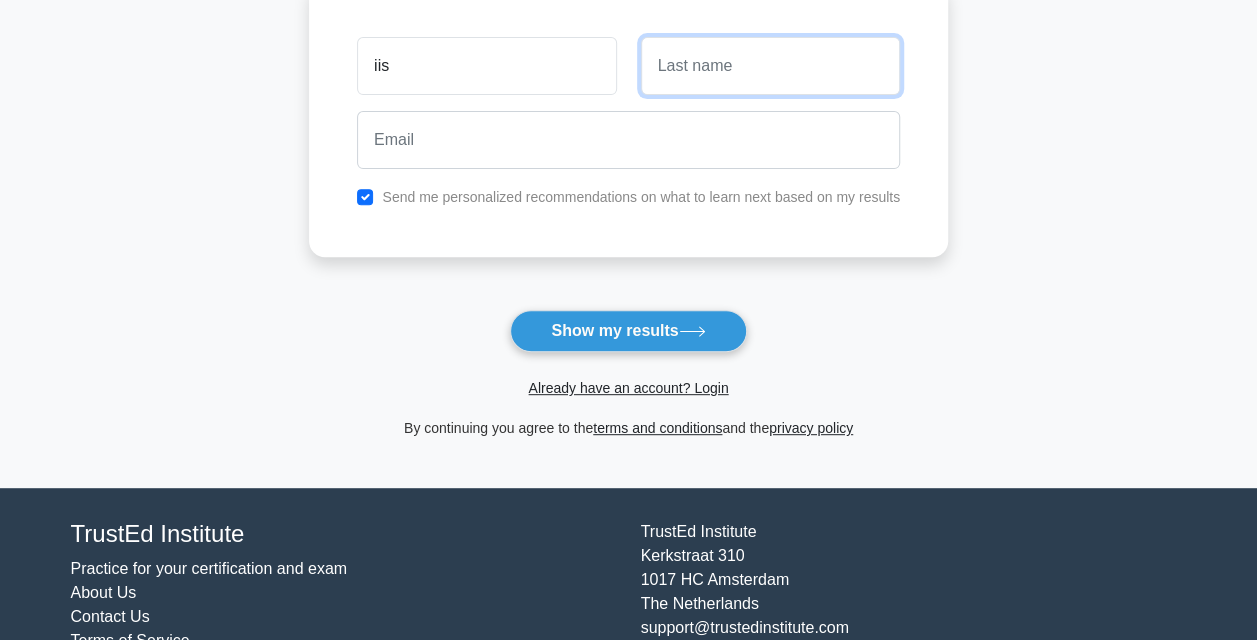 click at bounding box center (770, 66) 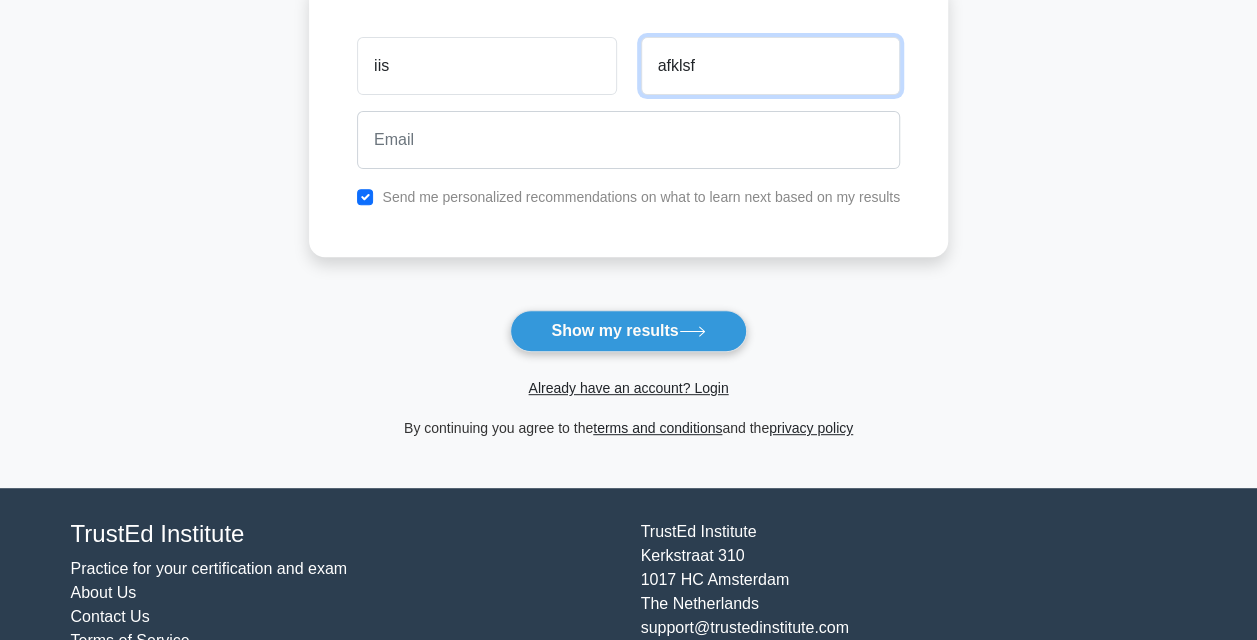 type on "afklsf" 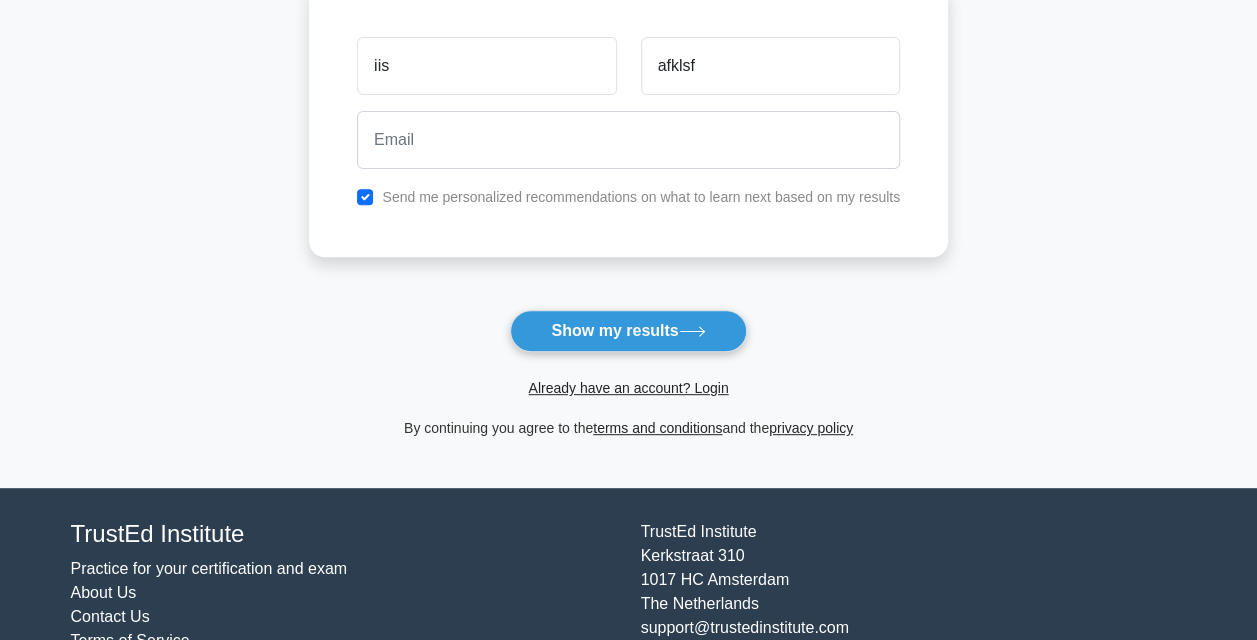 click on "Send me personalized recommendations on what to learn next based on my results" at bounding box center (641, 197) 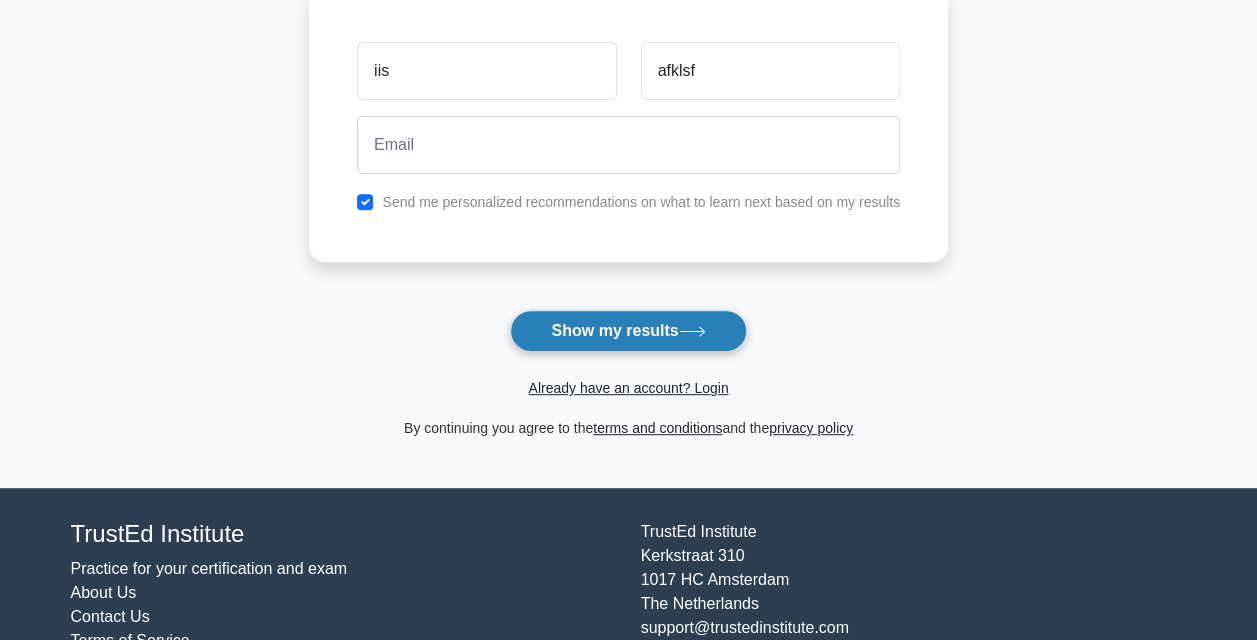 click on "Show my results" at bounding box center [628, 331] 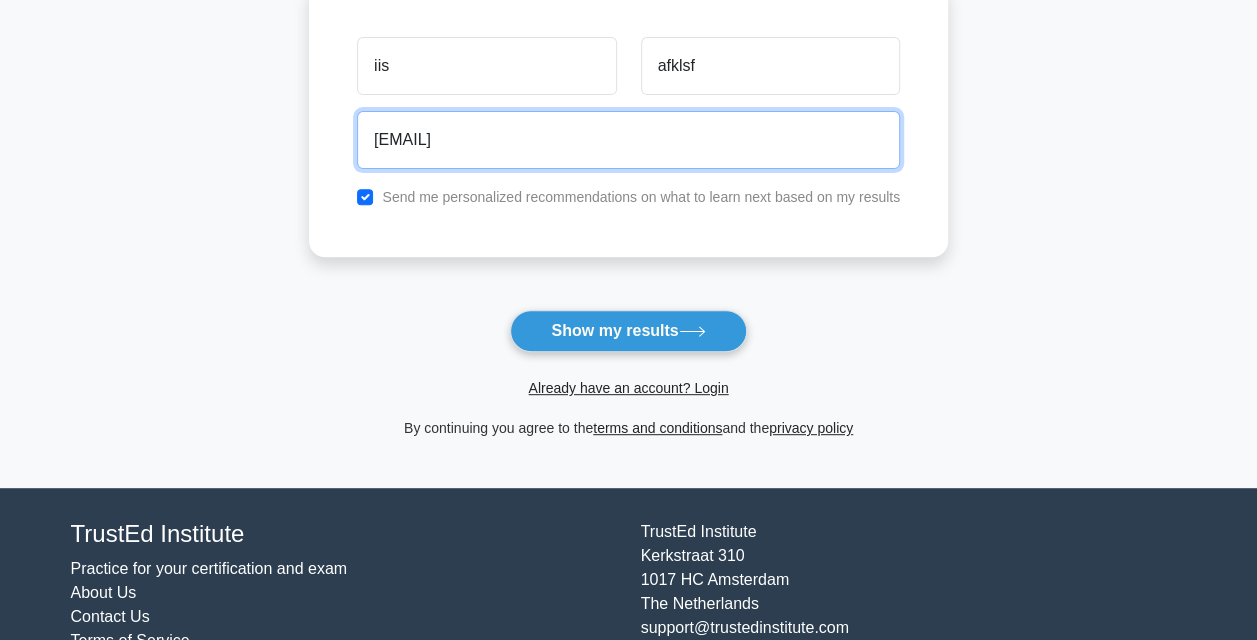 type on "[EMAIL]" 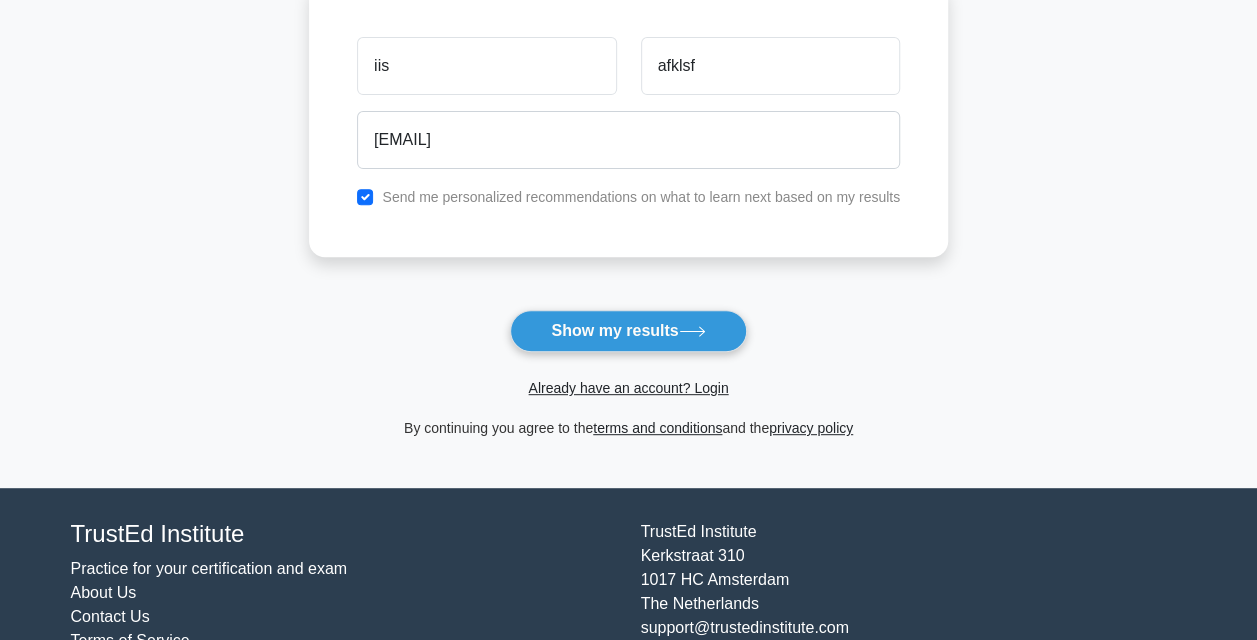 click on "Send me personalized recommendations on what to learn next based on my results" at bounding box center [641, 197] 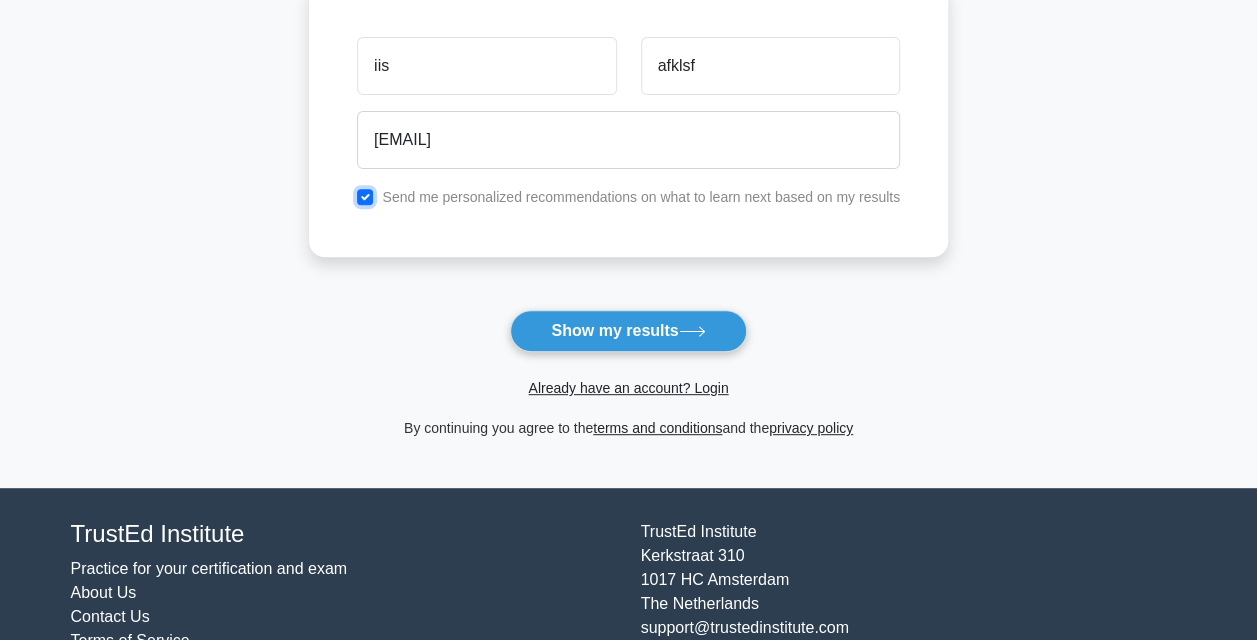 click at bounding box center (365, 197) 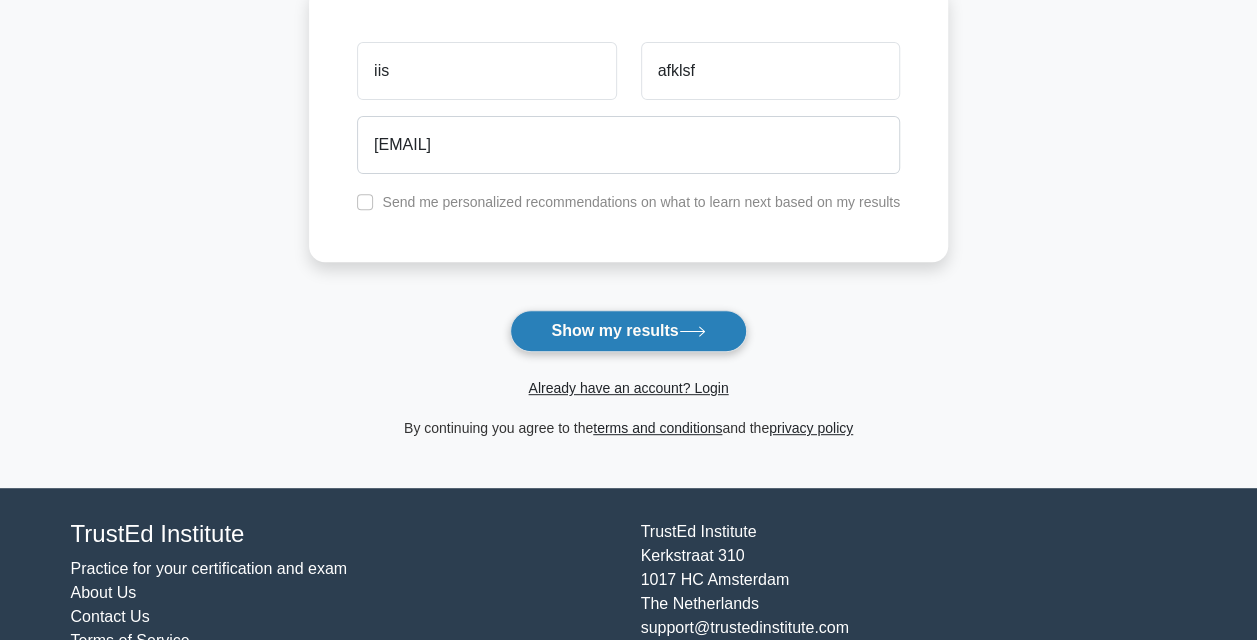 click on "Show my results" at bounding box center (628, 331) 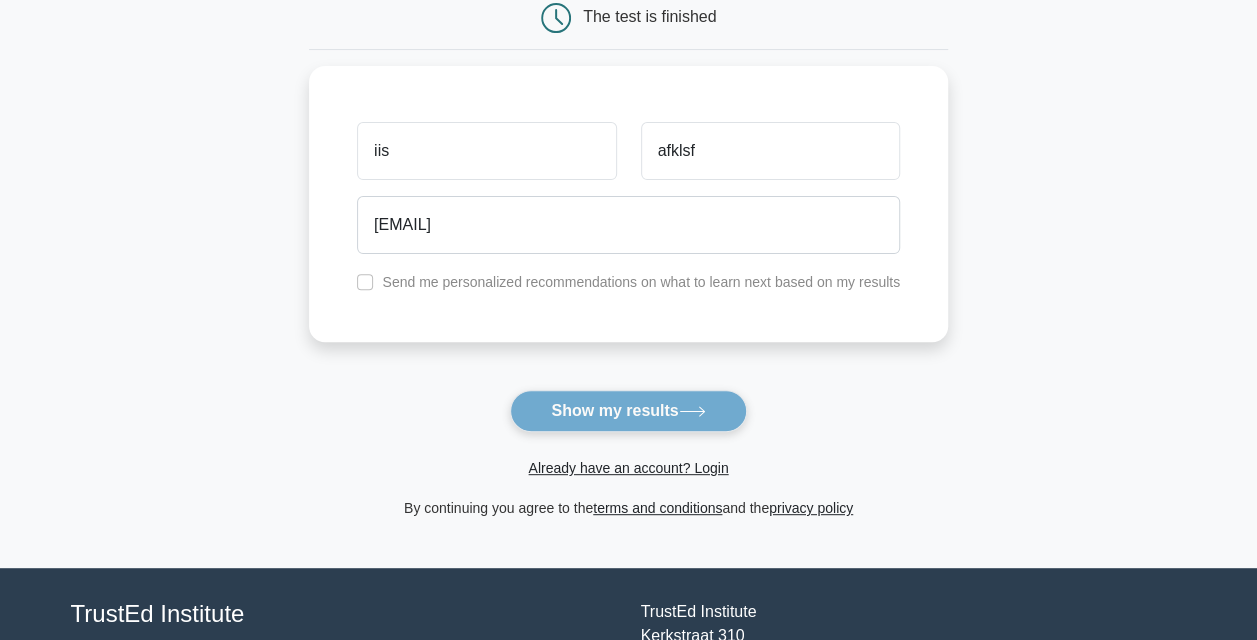 scroll, scrollTop: 205, scrollLeft: 0, axis: vertical 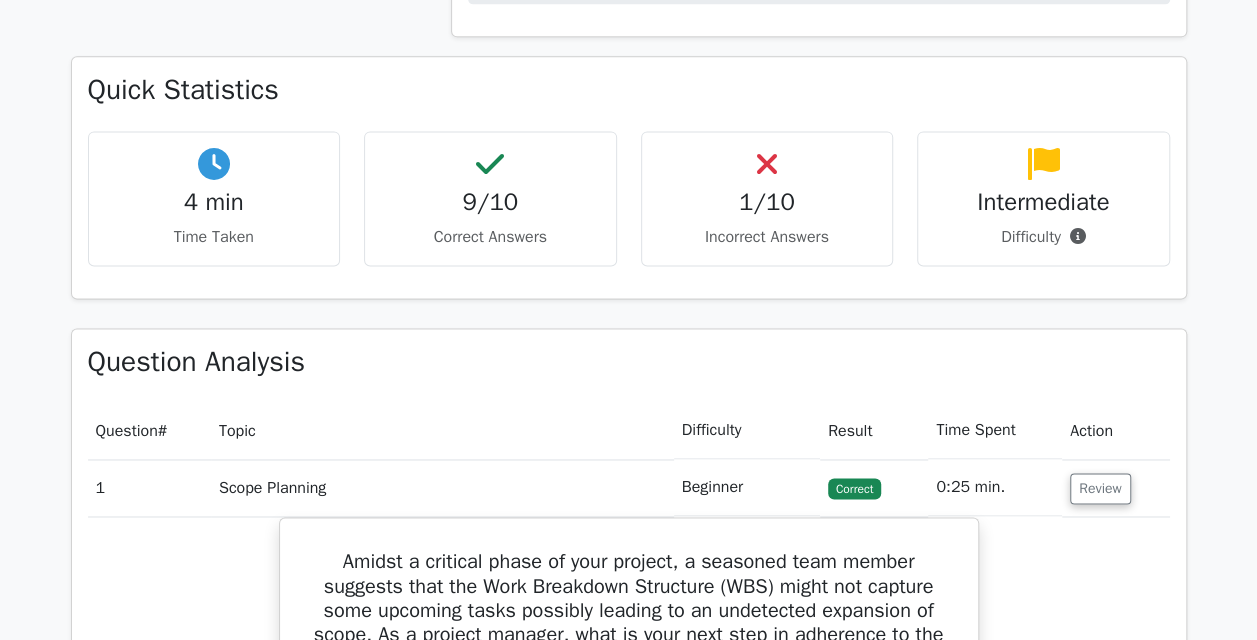click on "1/10" at bounding box center [767, 202] 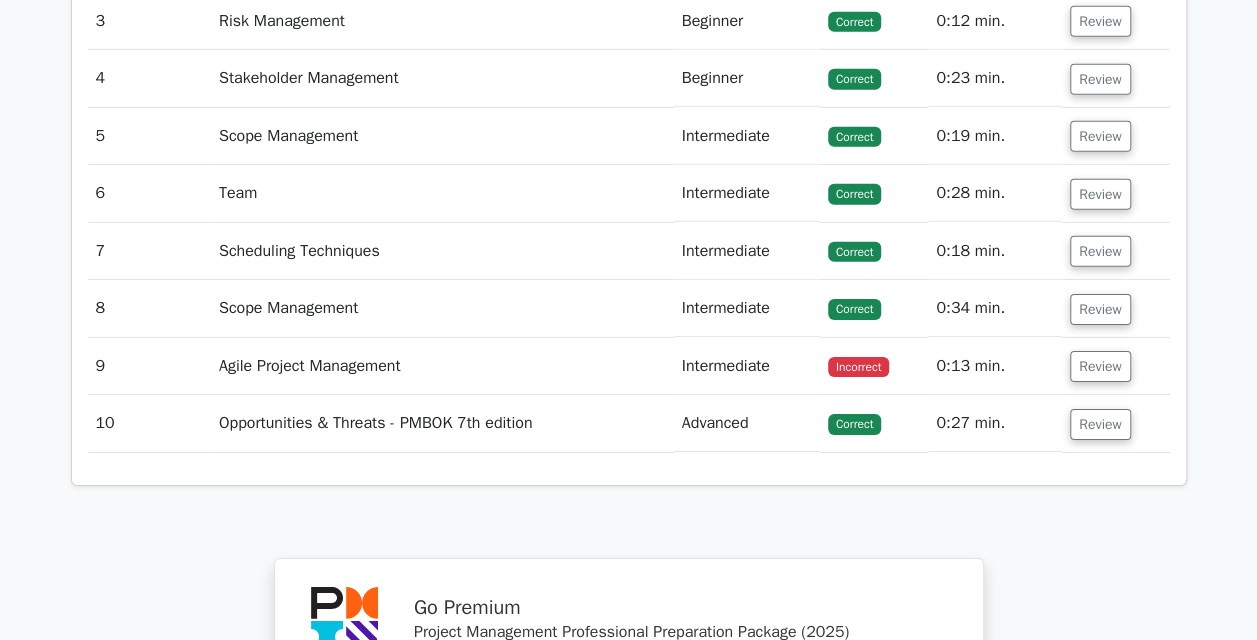 scroll, scrollTop: 3024, scrollLeft: 0, axis: vertical 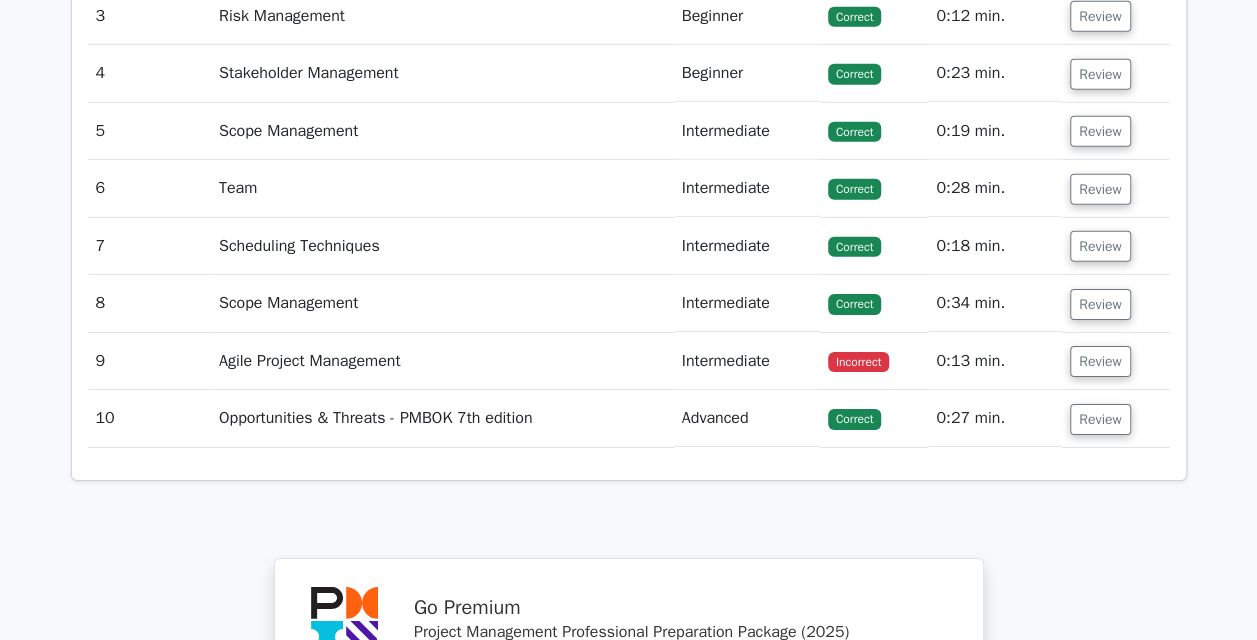 click on "Agile Project Management" at bounding box center [442, 361] 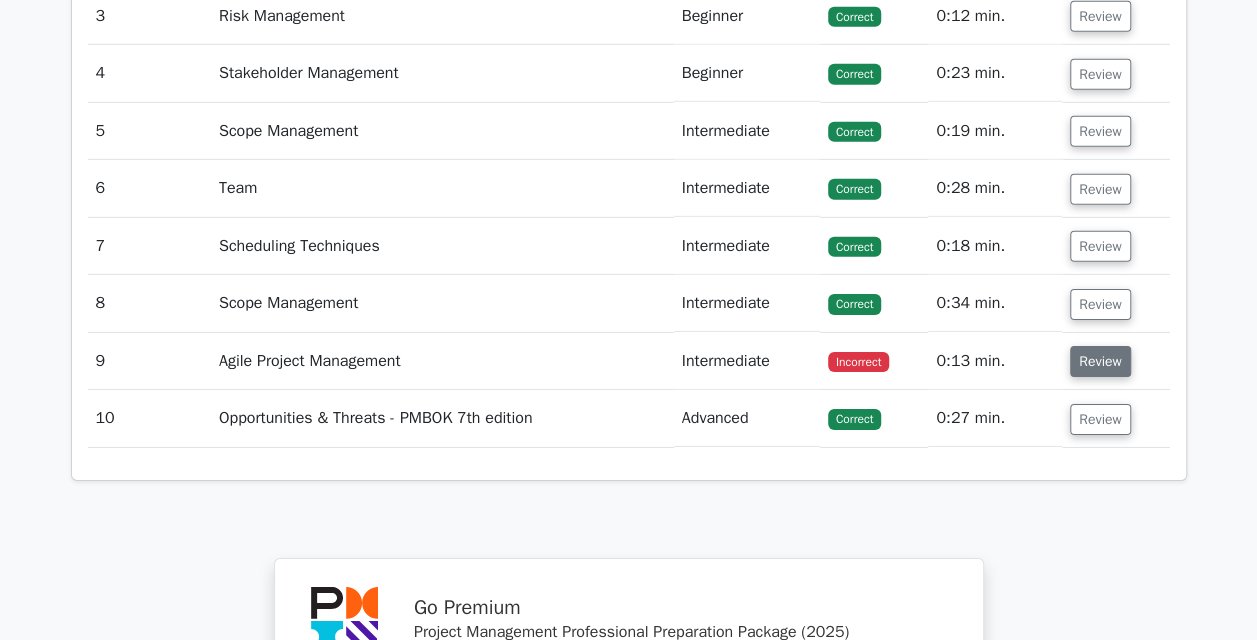 click on "Review" at bounding box center [1100, 361] 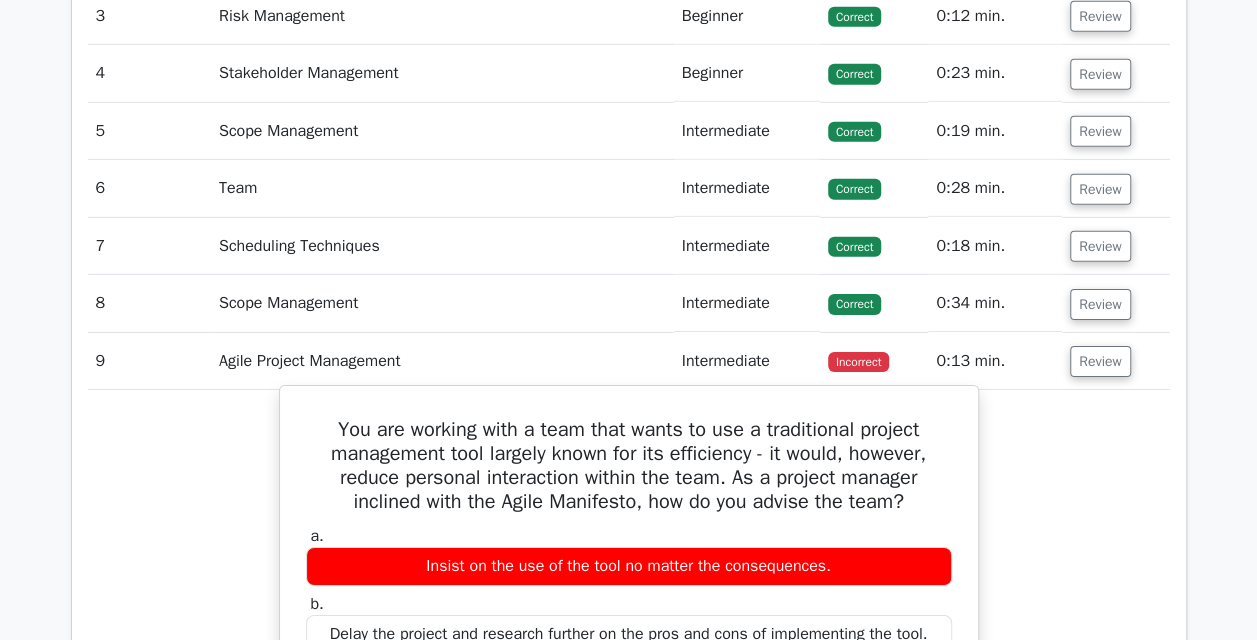scroll, scrollTop: 0, scrollLeft: 10, axis: horizontal 